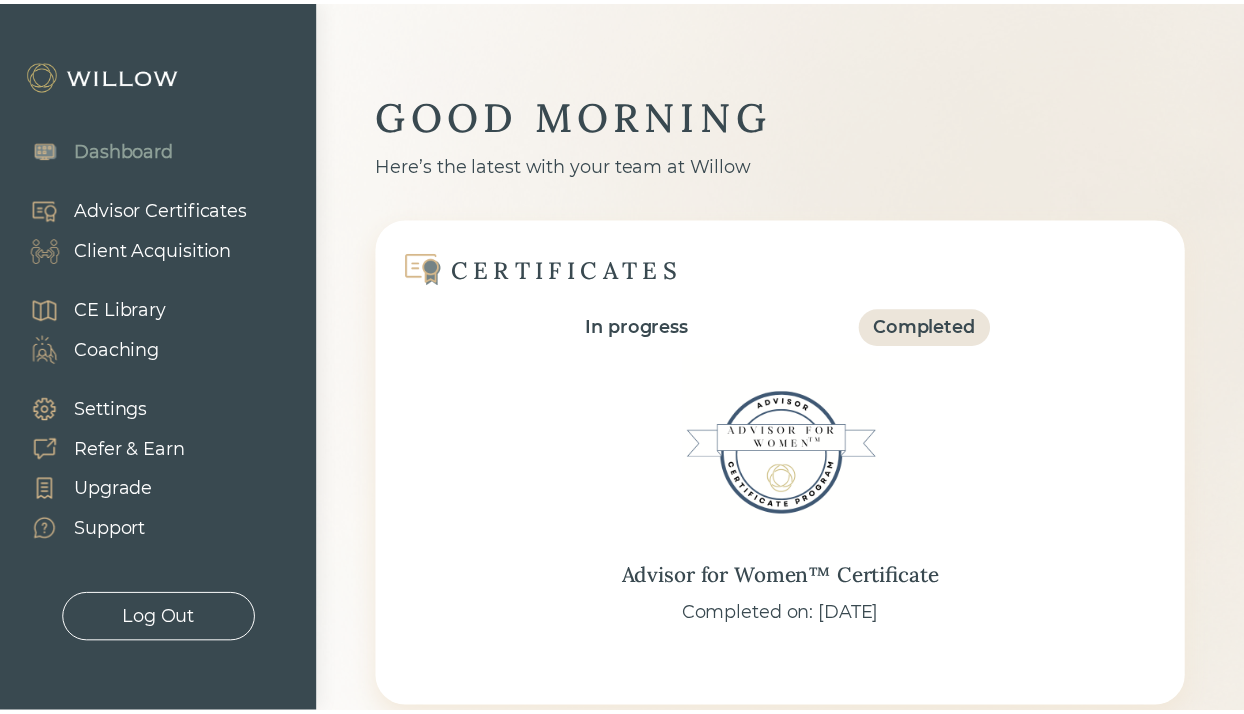 scroll, scrollTop: 0, scrollLeft: 0, axis: both 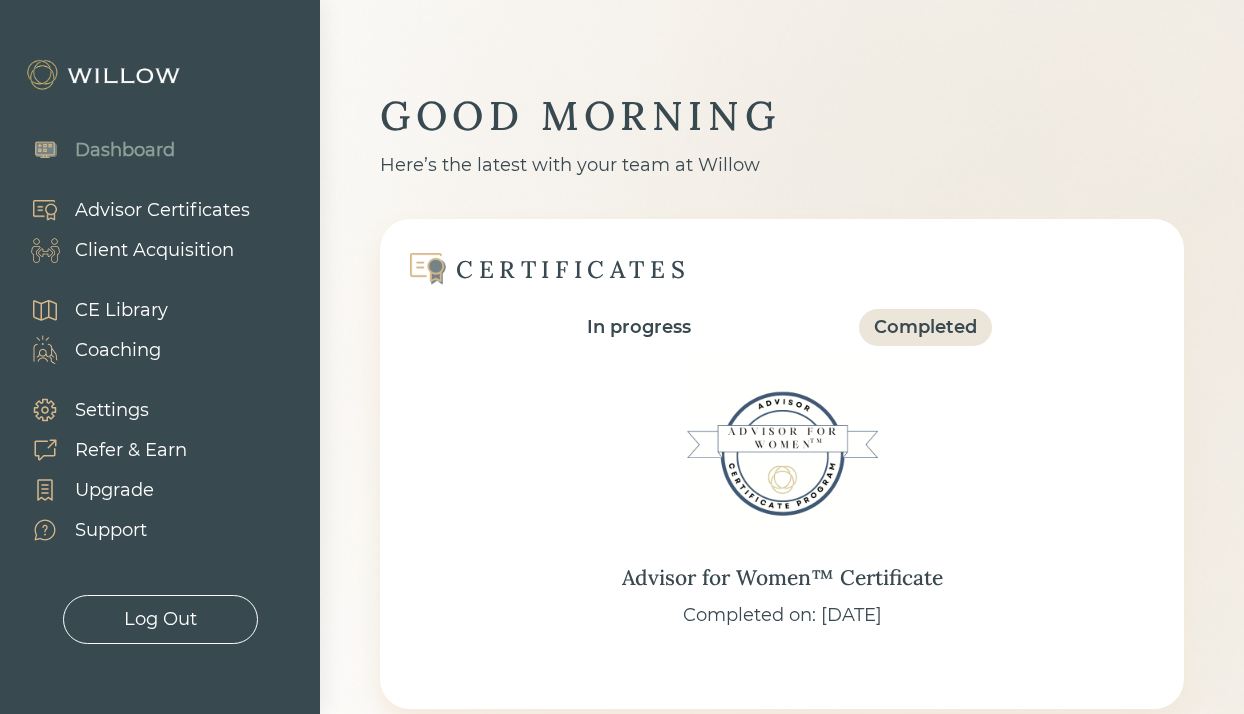 click on "Client Acquisition" at bounding box center [154, 250] 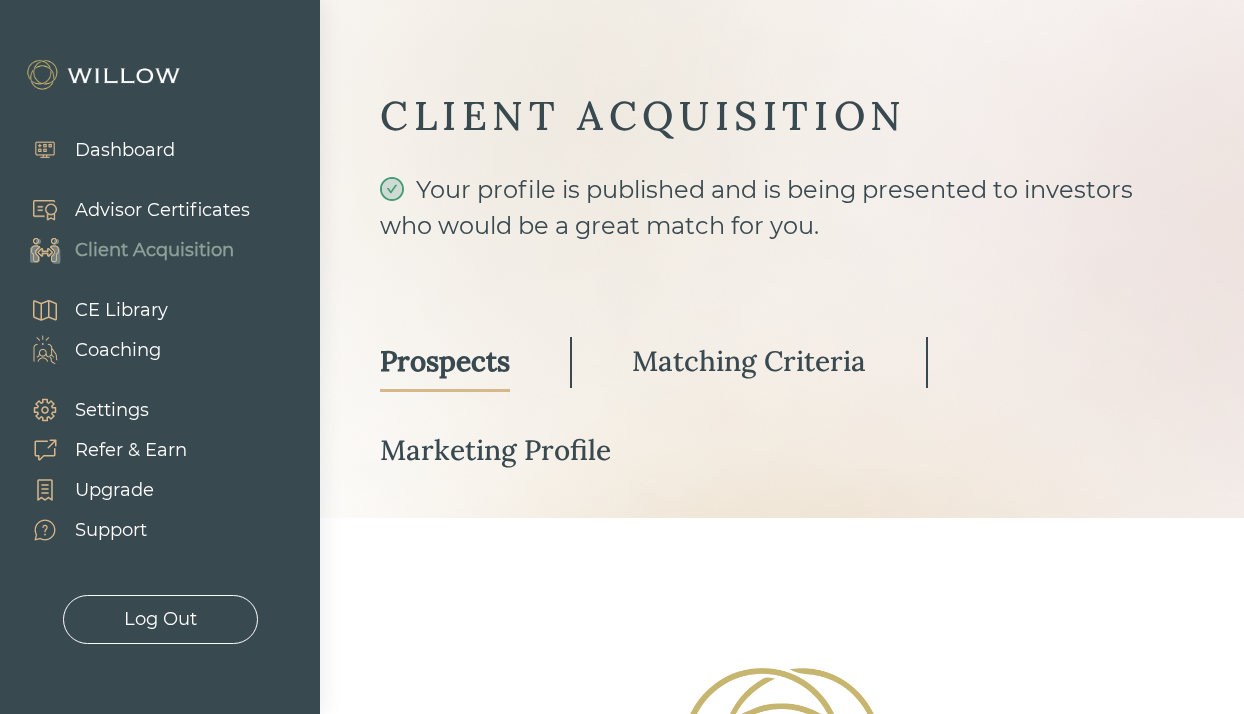 select on "3" 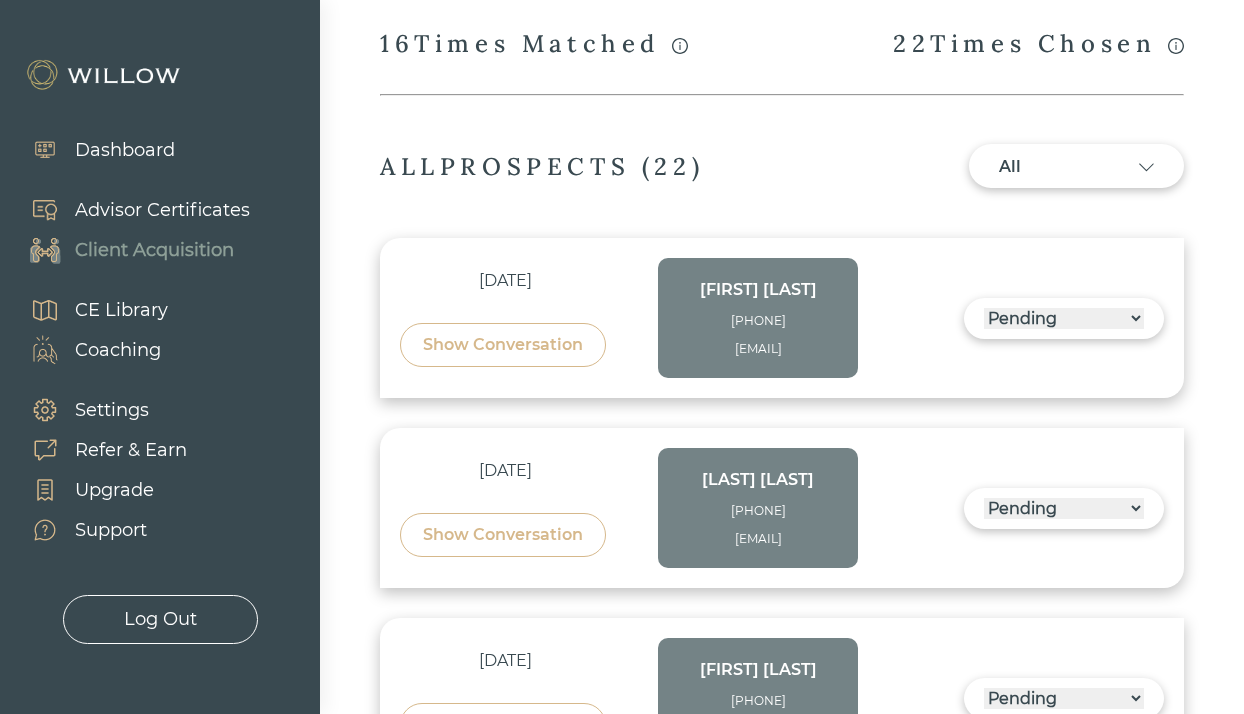 scroll, scrollTop: 700, scrollLeft: 0, axis: vertical 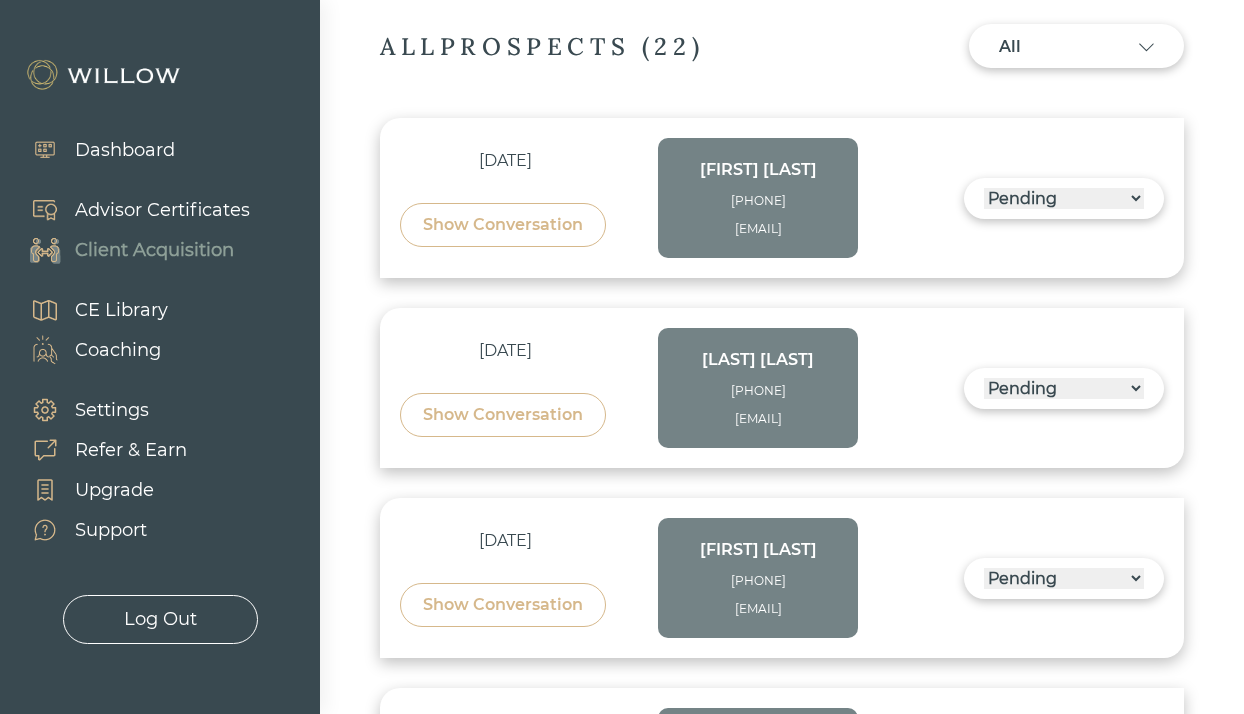 click on "Show Conversation" at bounding box center [503, 225] 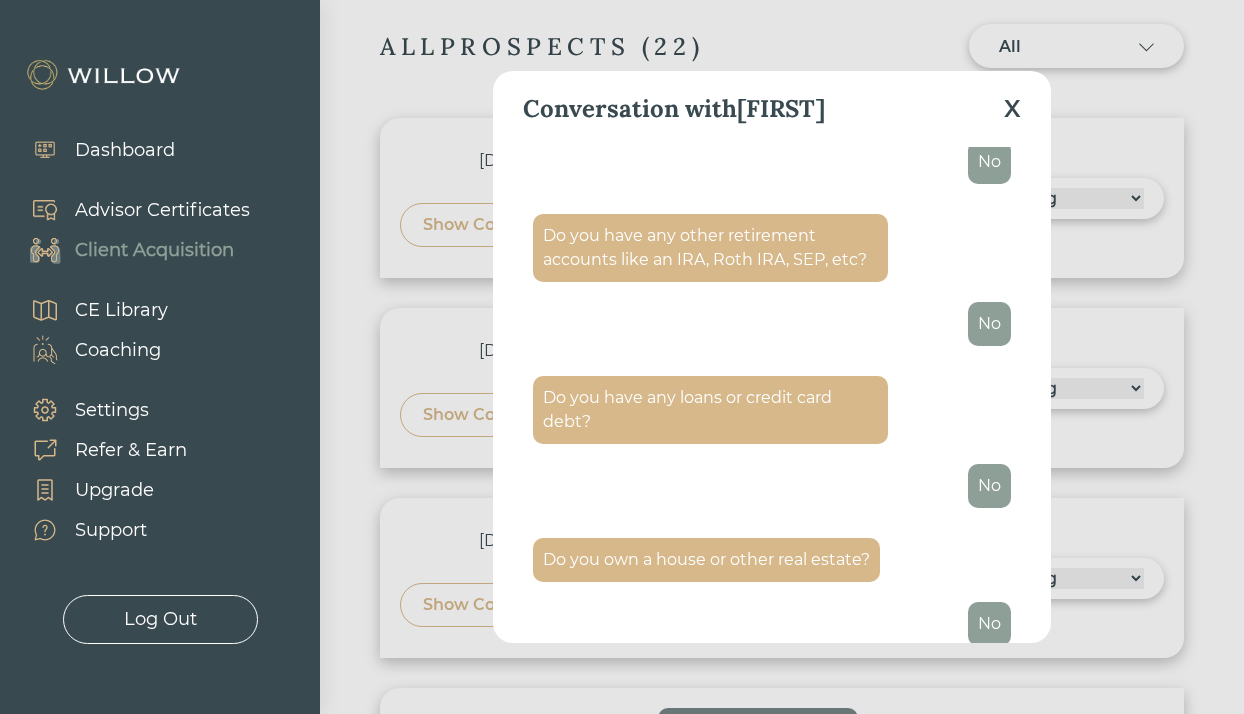 scroll, scrollTop: 3363, scrollLeft: 0, axis: vertical 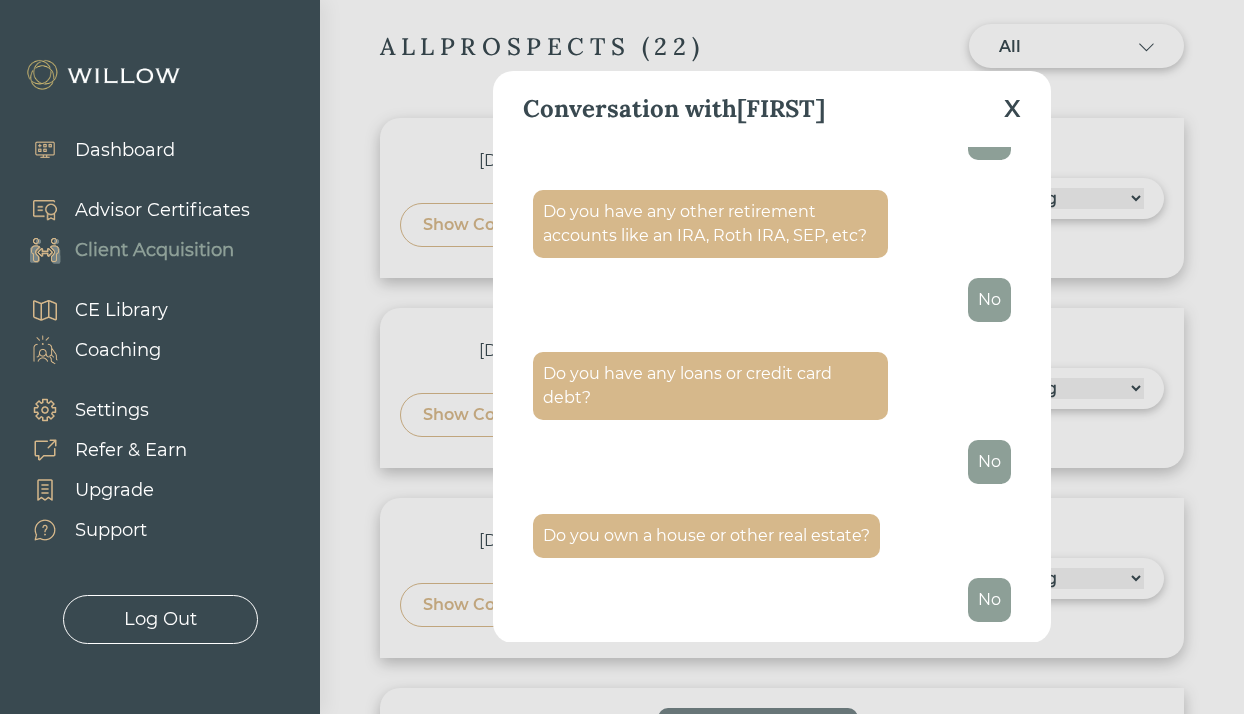 click on "Conversation with [FIRST] [LAST] What do you need a partner for? Retirement Hi, could you tell me your first name? [FIRST] What is your last name? [LAST] What is your zip code? [POSTAL_CODE] Could you please tell me what state you live in? [STATE] How would you classify your relationship status? Married Do you have children younger than 18 or others who depend financially on you? 0 Do you have any pets in your home? If so, what kind? No pets What are your interests, hobbies, and passions? Travel Do you have any events coming up? Traveling Any special considerations? None What profession are you in? Retired How many years until your retirement? 1-5 Years How much do you earn annually? 150000 Please provide an estimate of how much you have in your banking and investment accounts. $0-$250K Do you own a business? No Do you currently work with a financial advisor? Yes If we could build your perfect advisor, especially for you, what would they be like? Practical How often do you want to talk to your advisor? Quarterly Manage Debt No" at bounding box center [622, 357] 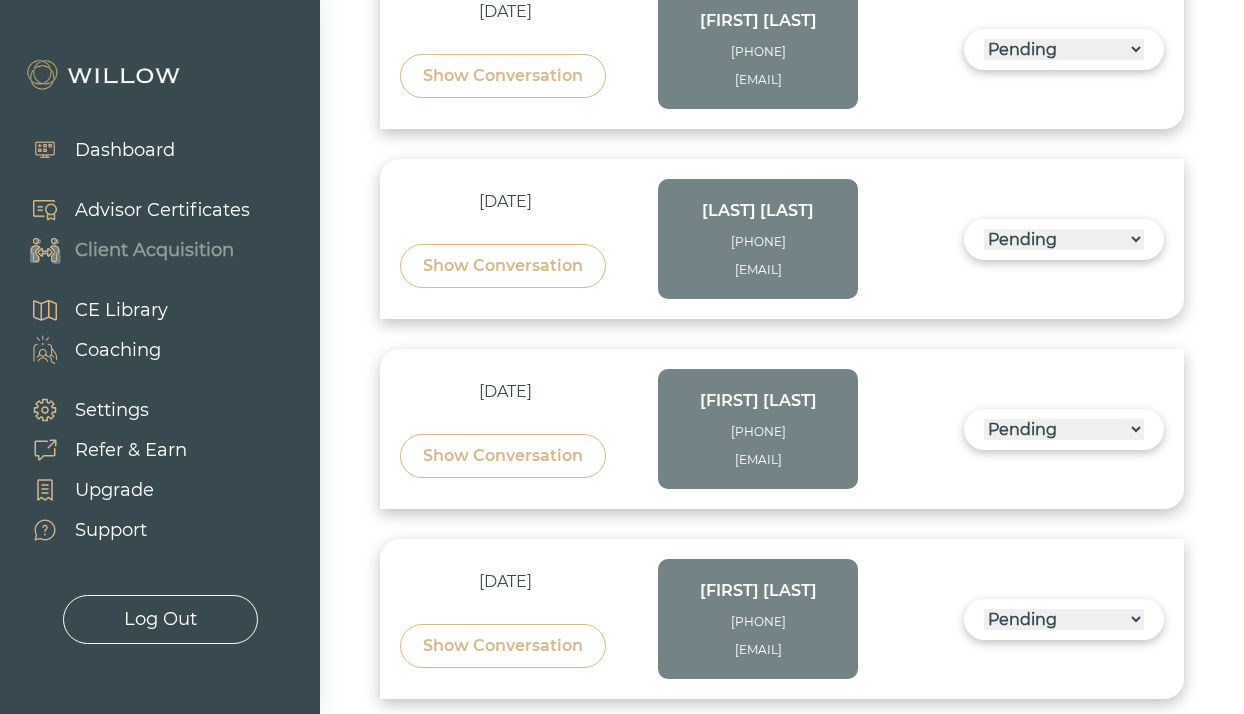 scroll, scrollTop: 1200, scrollLeft: 0, axis: vertical 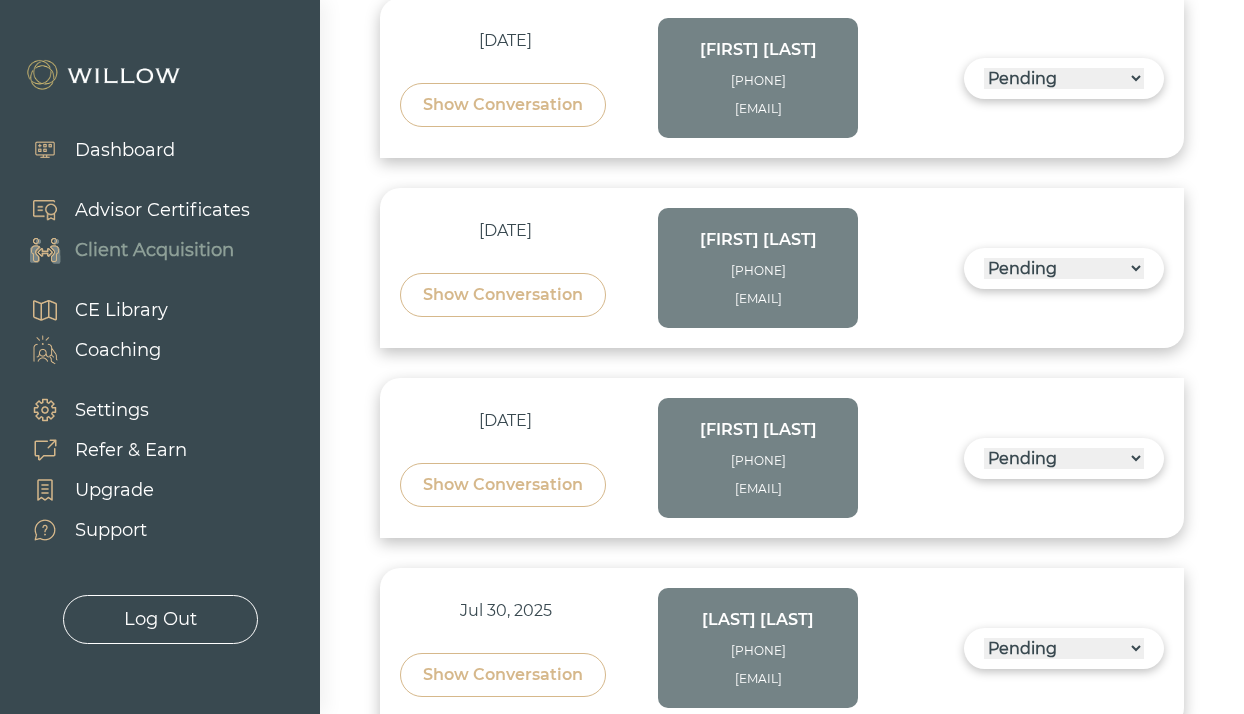 click on "Show Conversation" at bounding box center [503, 295] 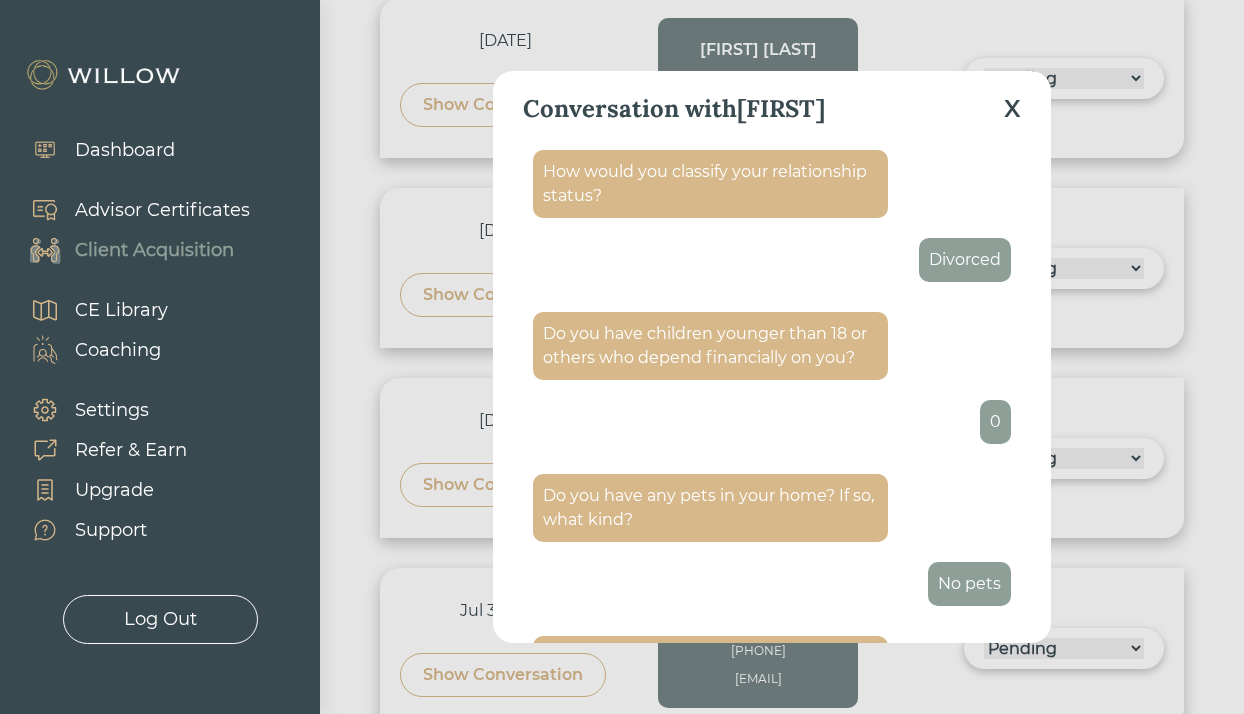 scroll, scrollTop: 700, scrollLeft: 0, axis: vertical 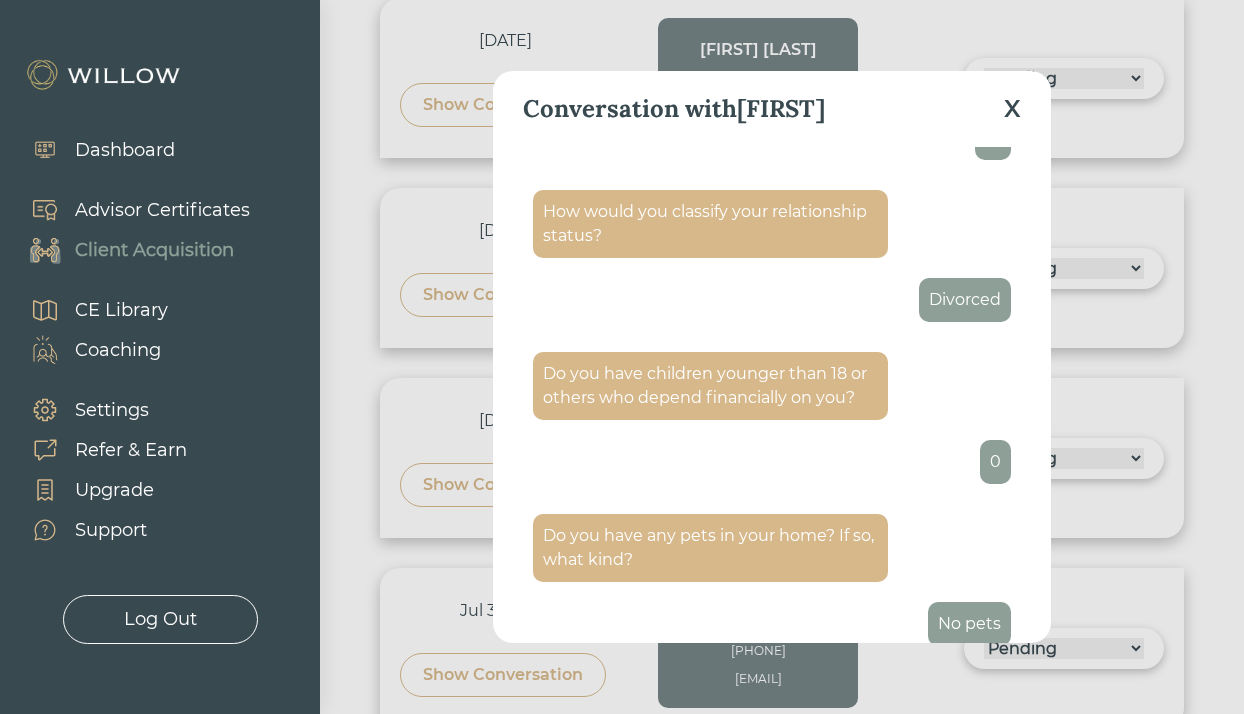 click on "X" at bounding box center [1012, 109] 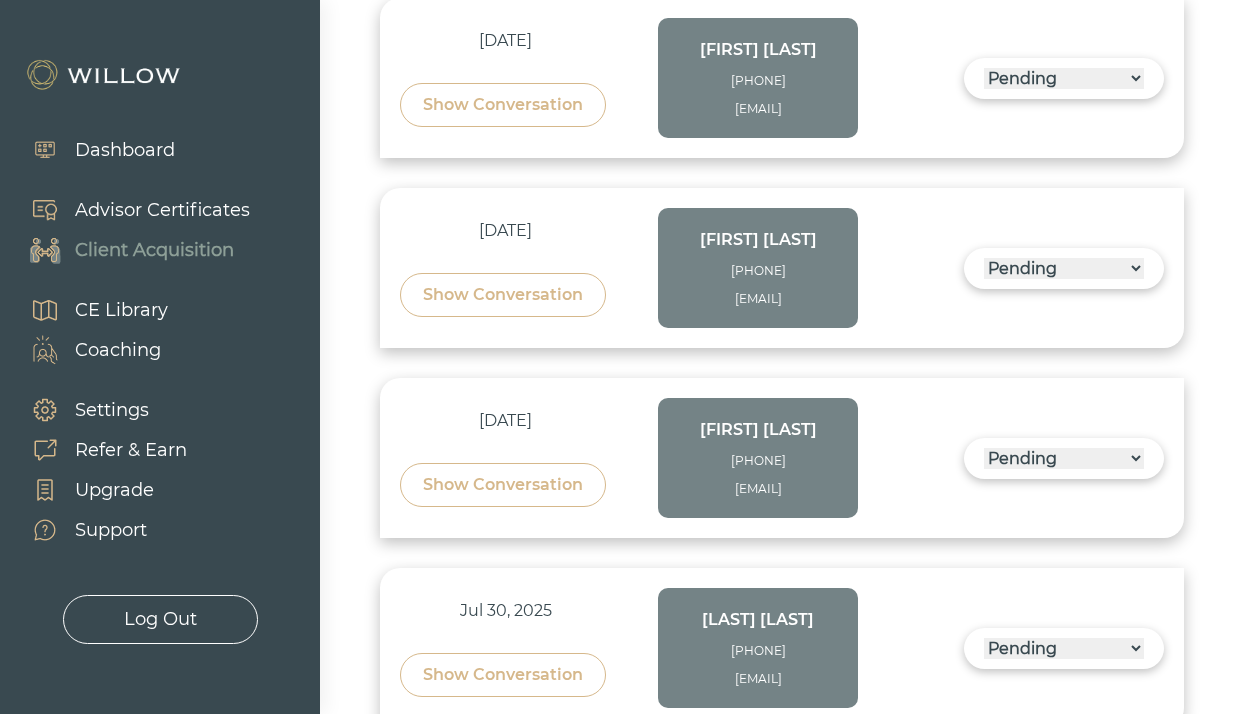 click on "------ Not ready to move forward No response received Pending Matched Not a Fit" at bounding box center [1064, 268] 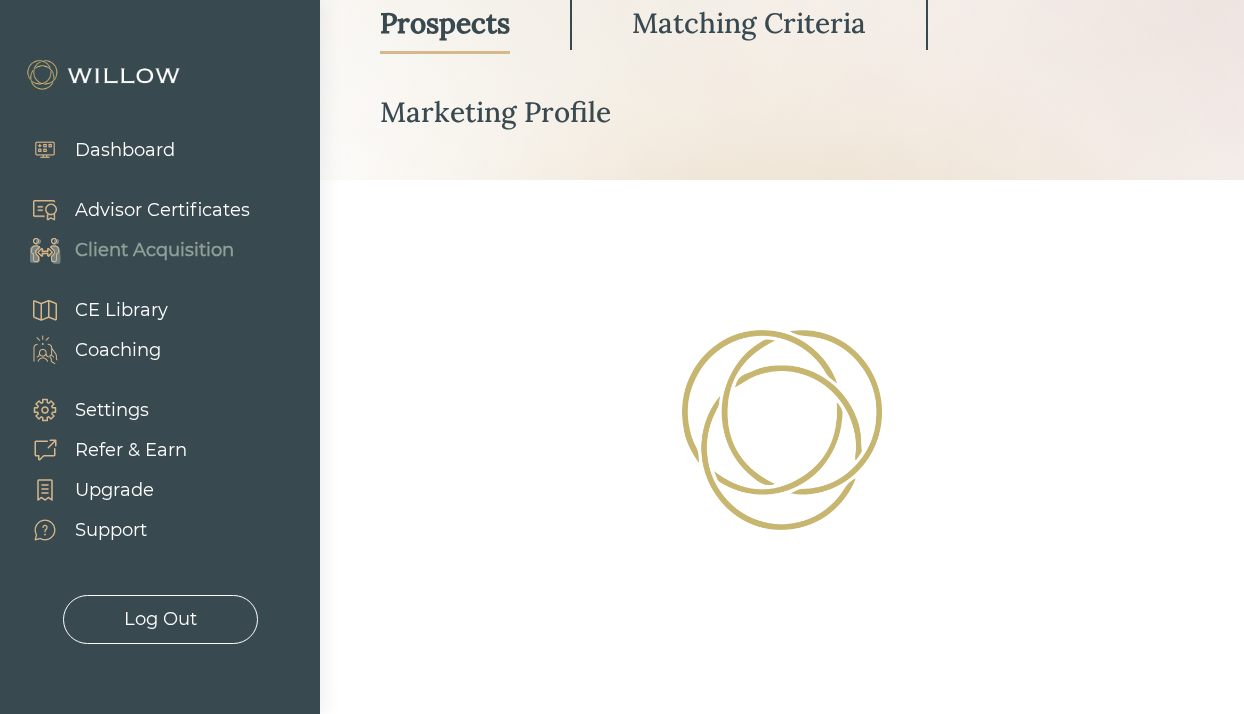 select on "3" 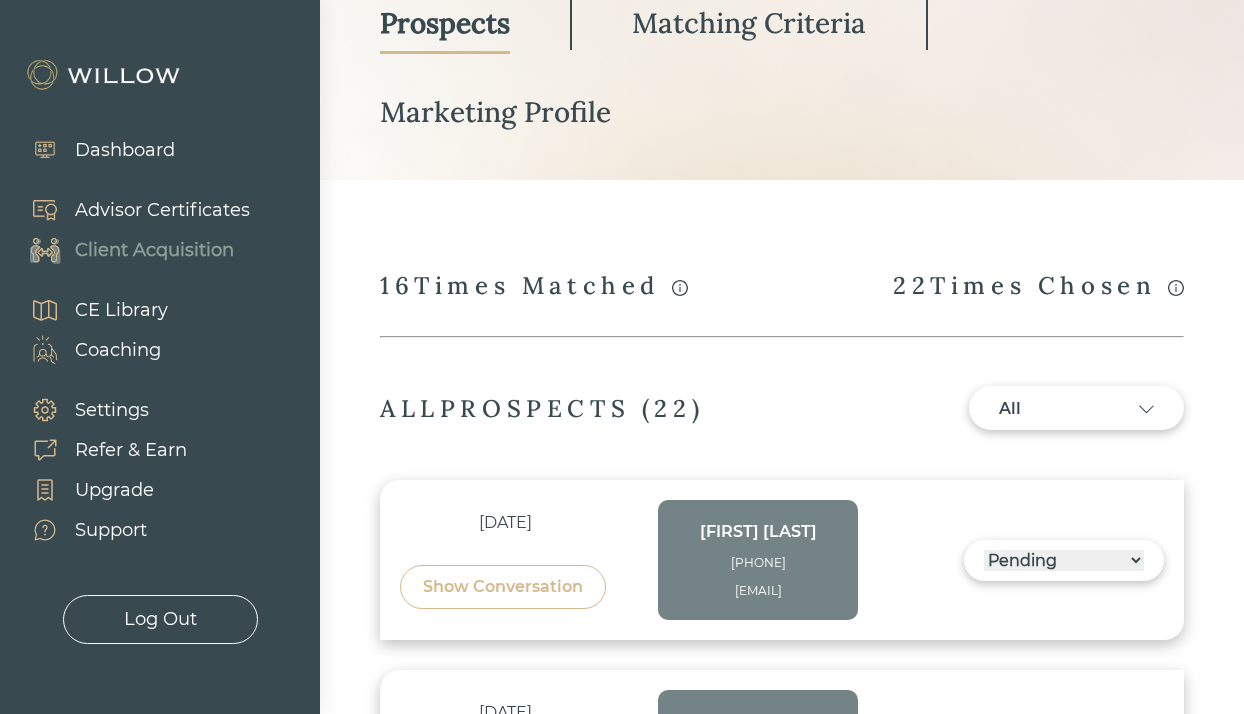 scroll, scrollTop: 1132, scrollLeft: 0, axis: vertical 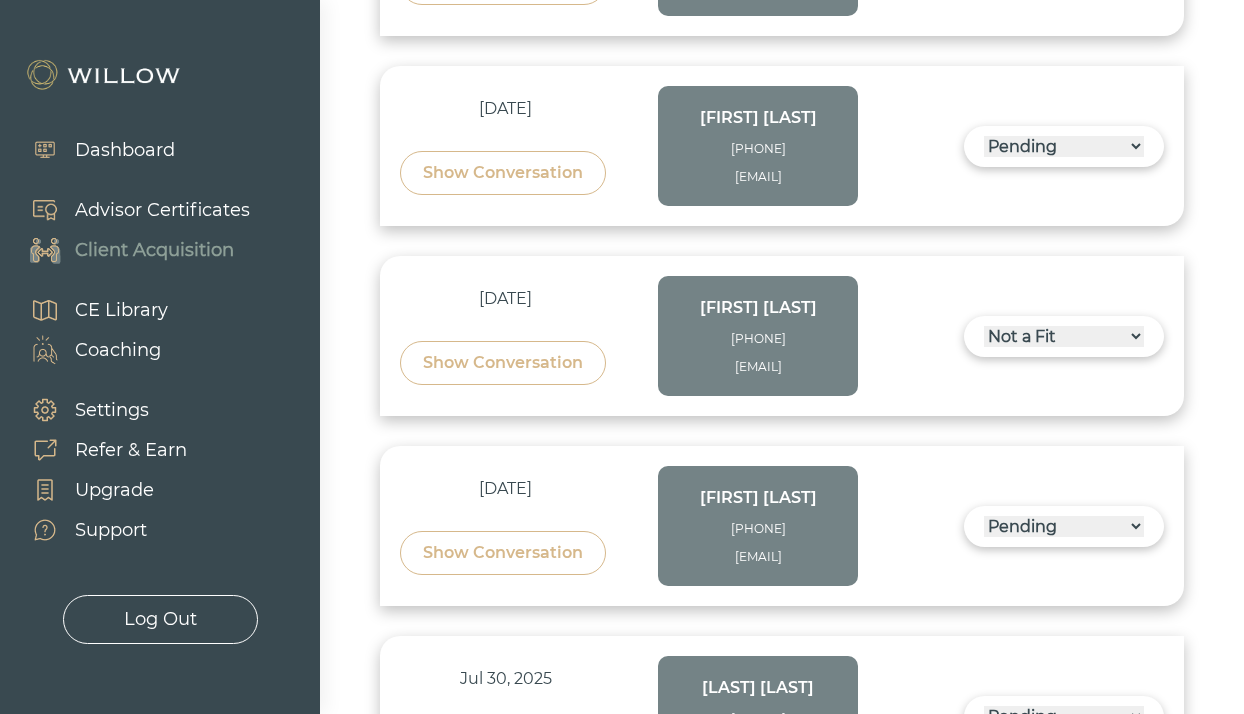 click on "Show Conversation" at bounding box center [503, 553] 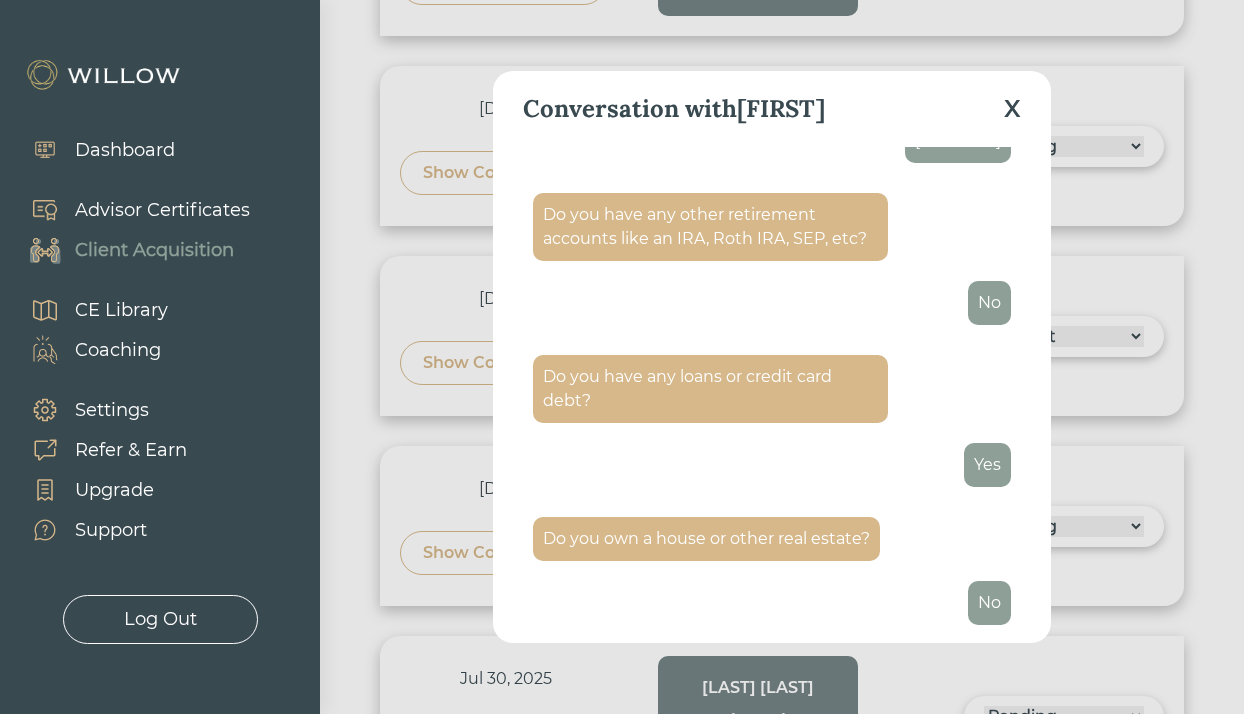 scroll, scrollTop: 3363, scrollLeft: 0, axis: vertical 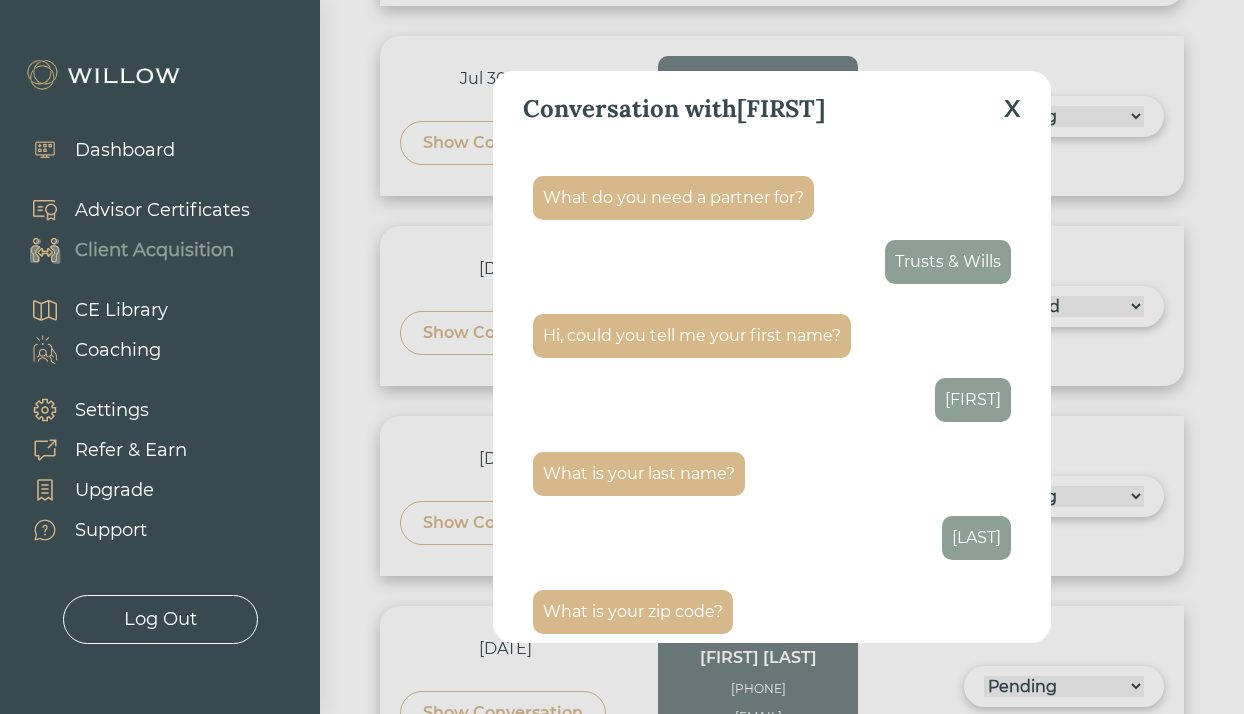 click on "X" at bounding box center (1012, 109) 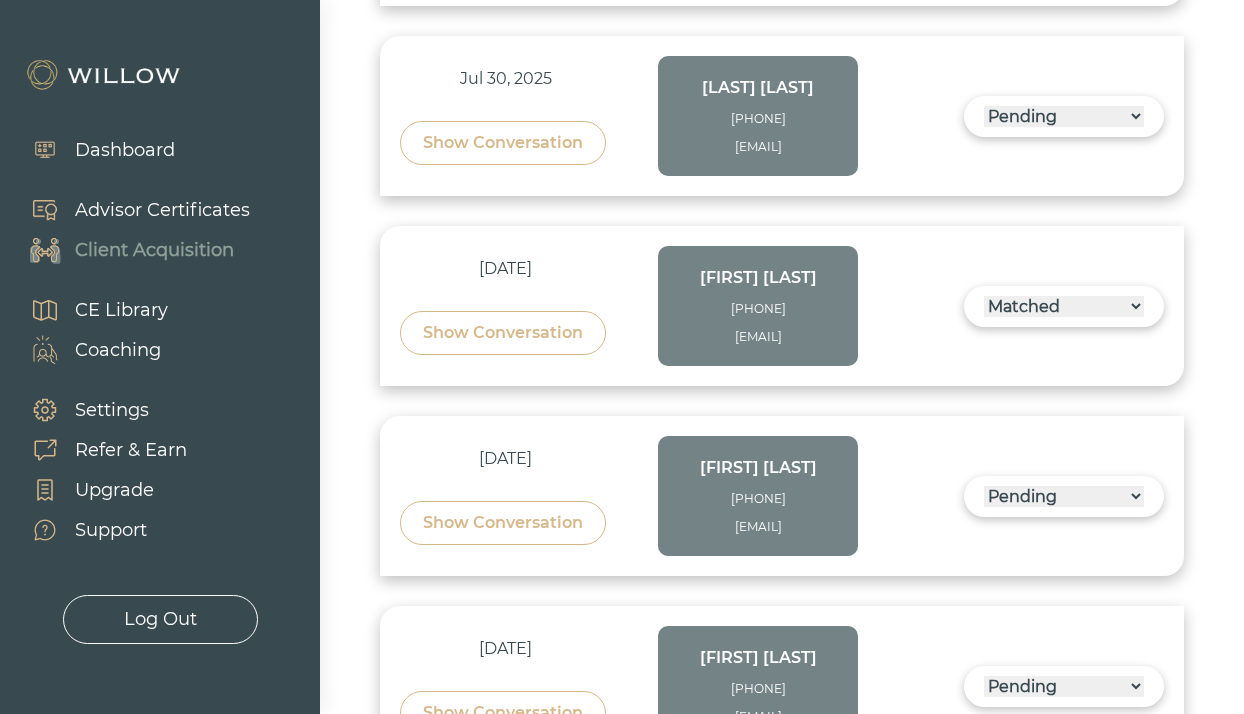 click at bounding box center (622, 357) 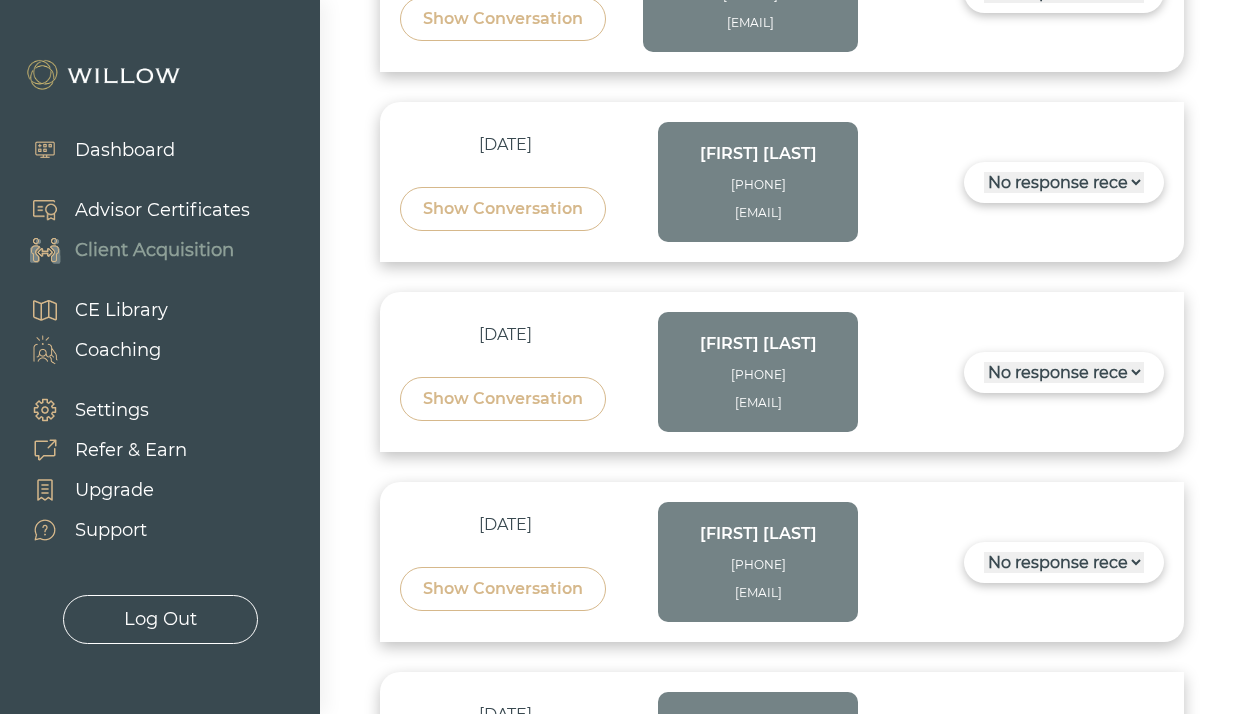 scroll, scrollTop: 3632, scrollLeft: 0, axis: vertical 